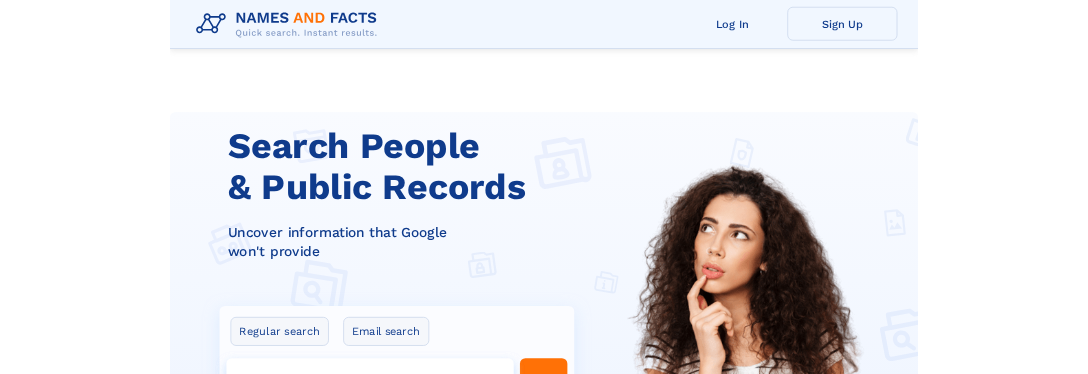 scroll, scrollTop: 57, scrollLeft: 0, axis: vertical 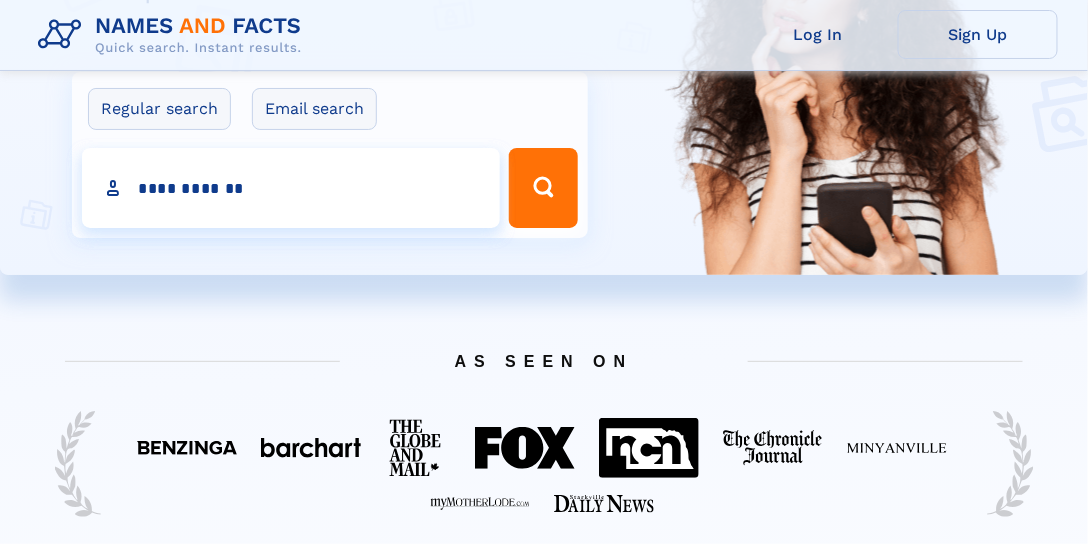 type on "**********" 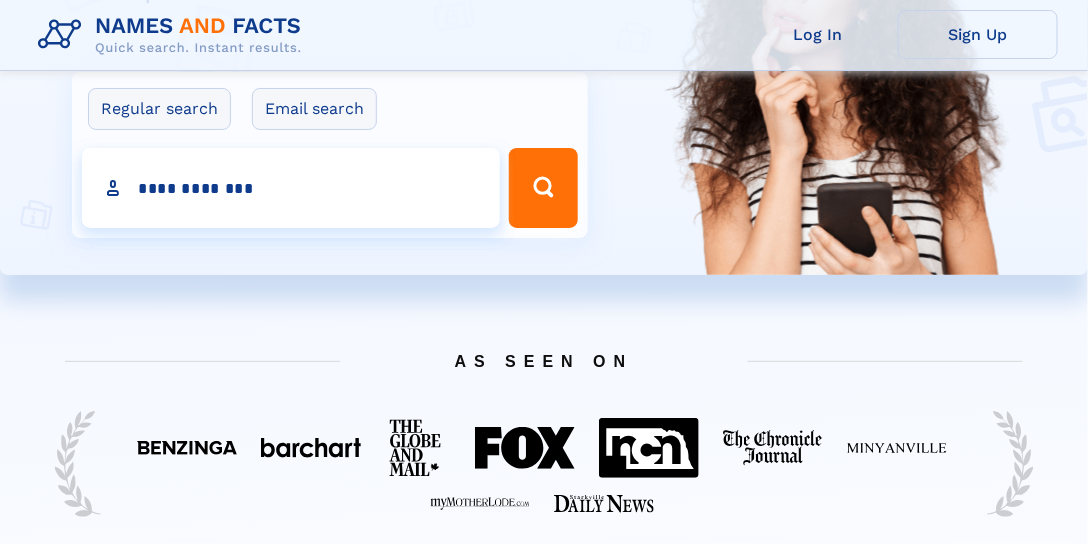 type on "**********" 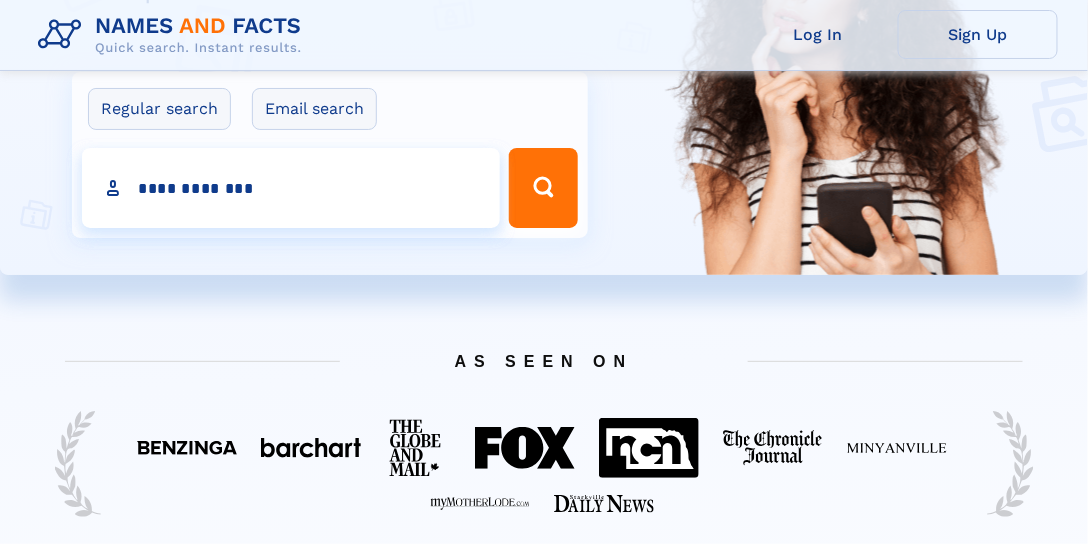 type on "**********" 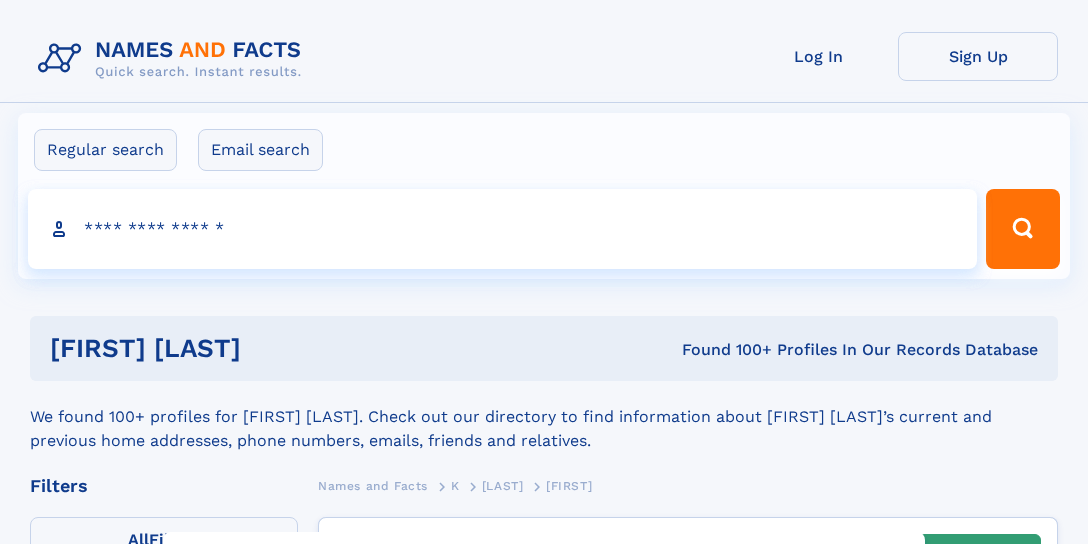 scroll, scrollTop: 0, scrollLeft: 0, axis: both 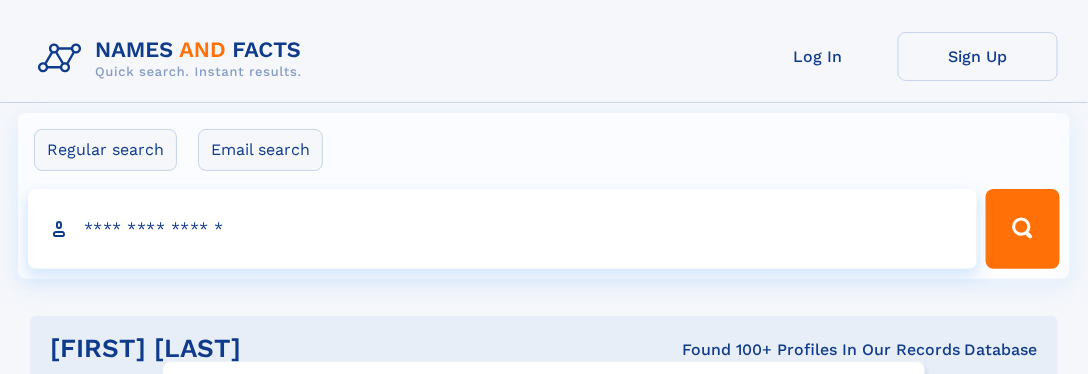 click on "**" at bounding box center [0, 0] 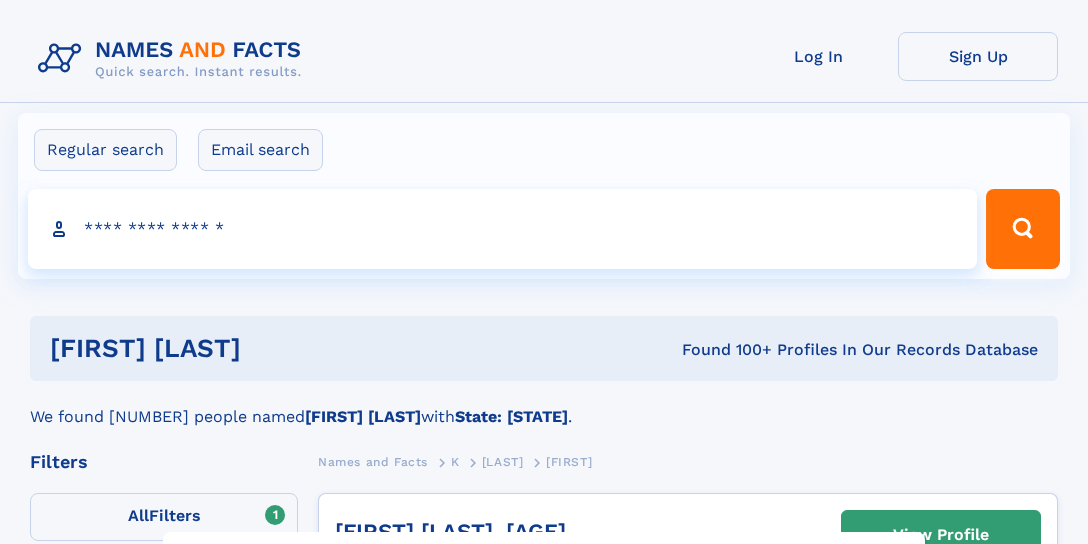 select on "**" 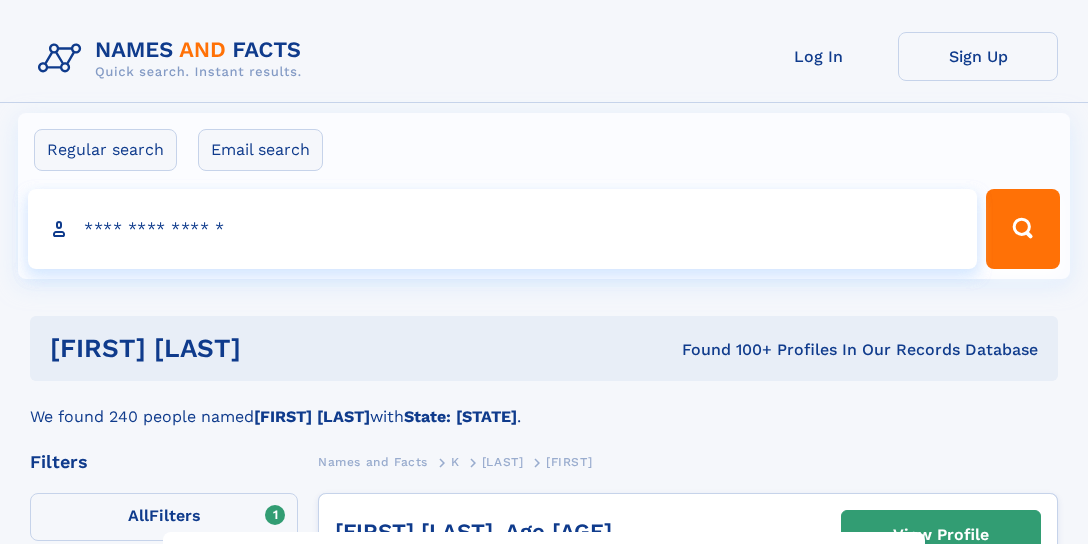 select on "**" 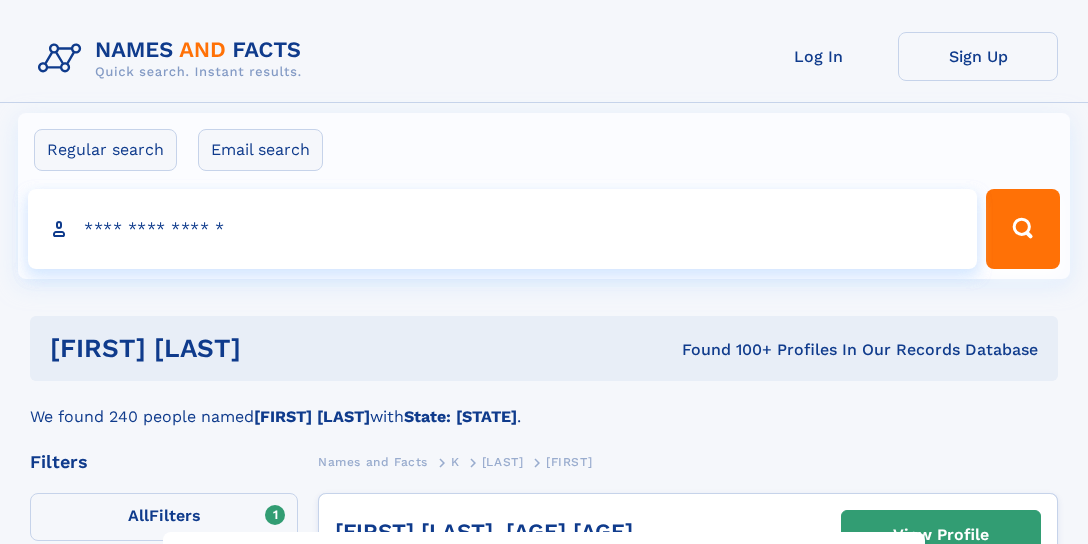 select on "**" 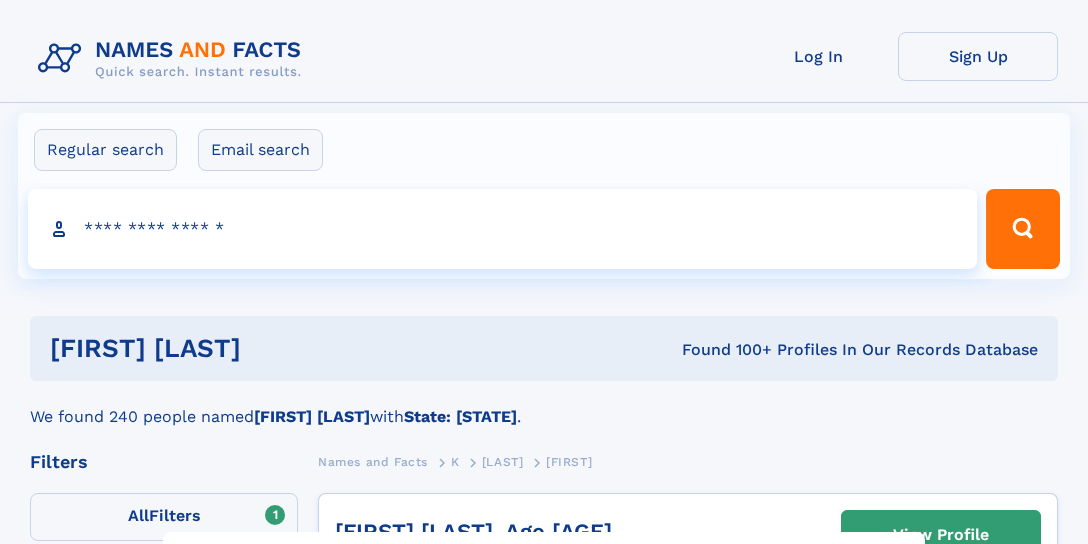 select on "**" 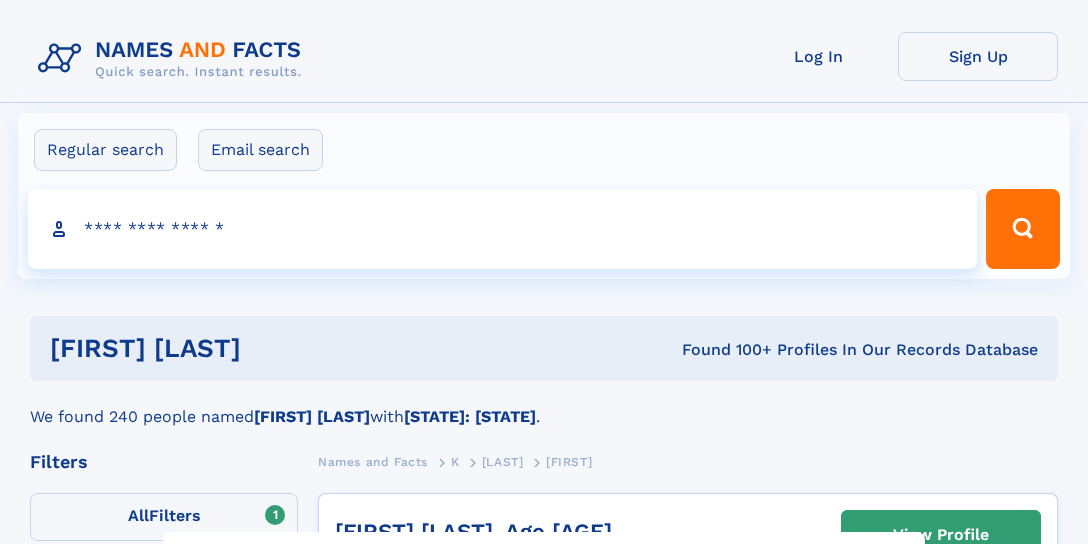 select on "**" 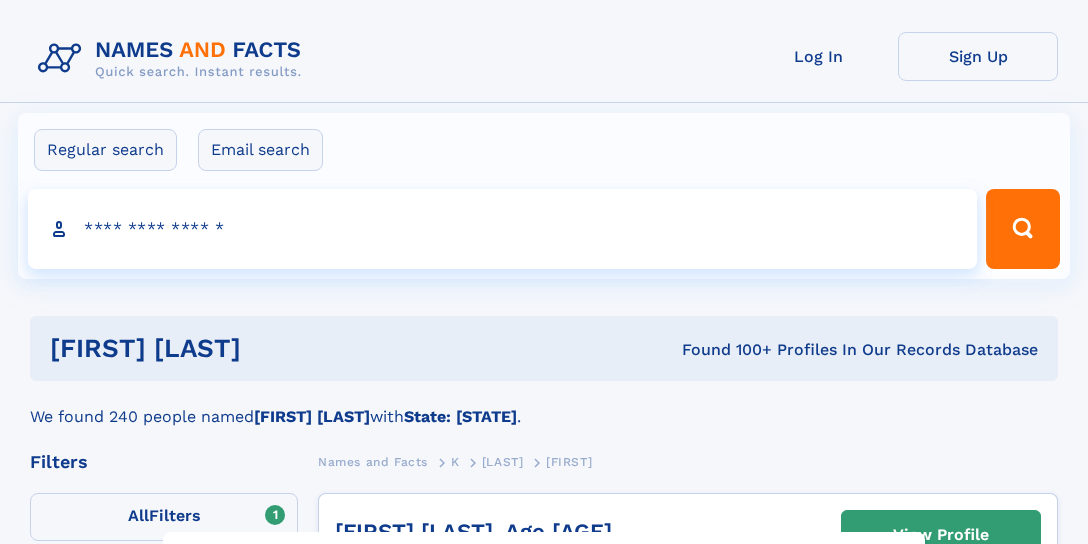 select on "**" 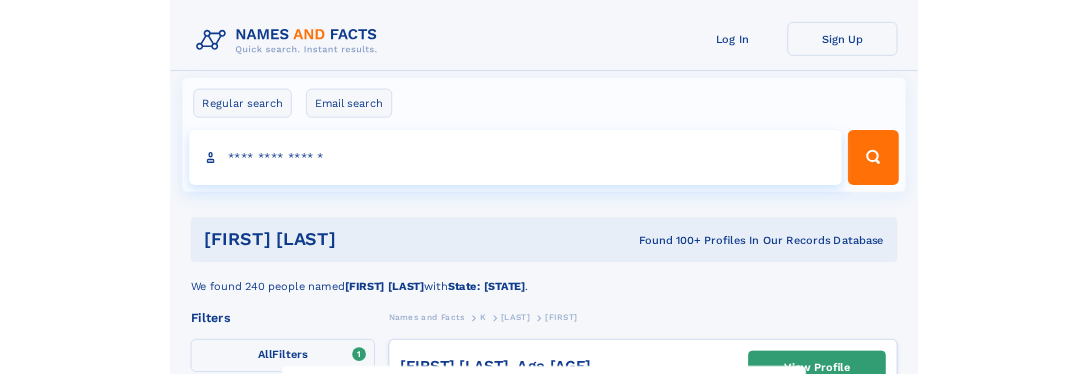 scroll, scrollTop: 0, scrollLeft: 0, axis: both 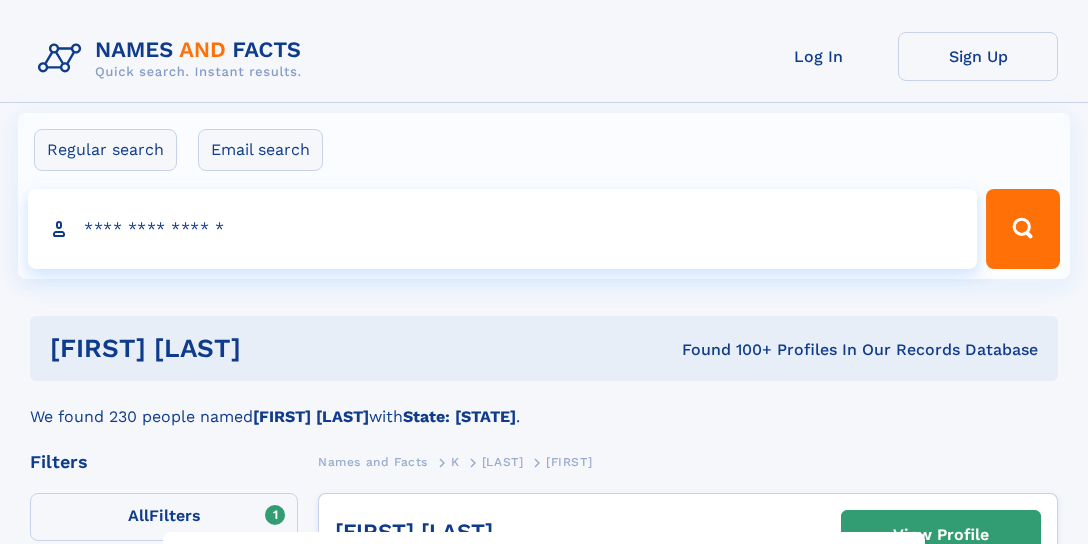 select on "**" 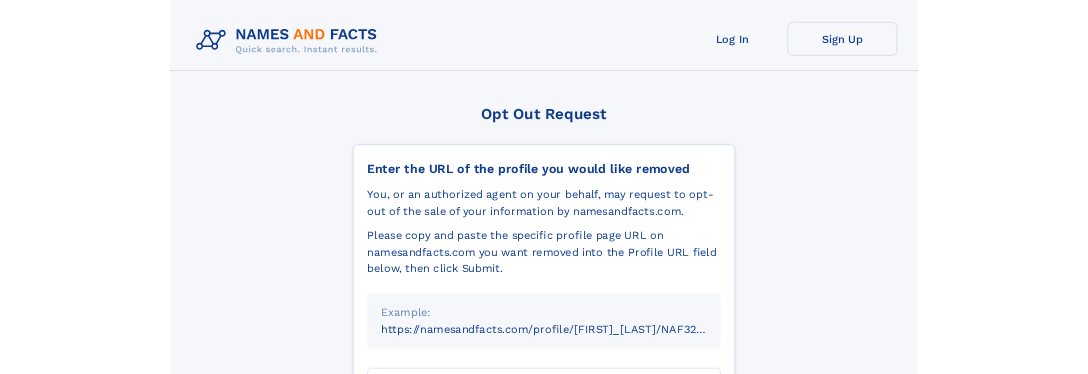 scroll, scrollTop: 0, scrollLeft: 0, axis: both 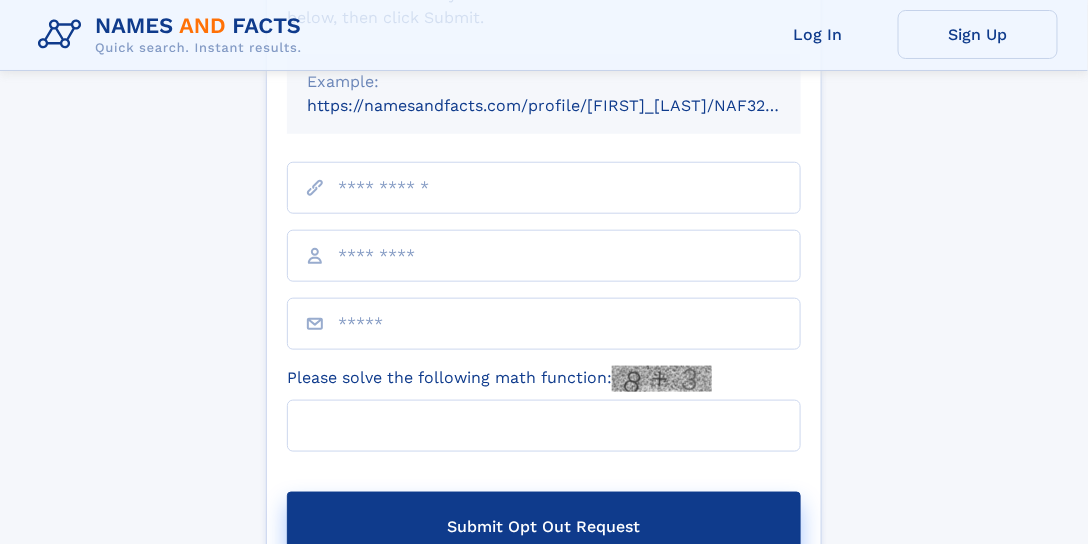 paste on "**********" 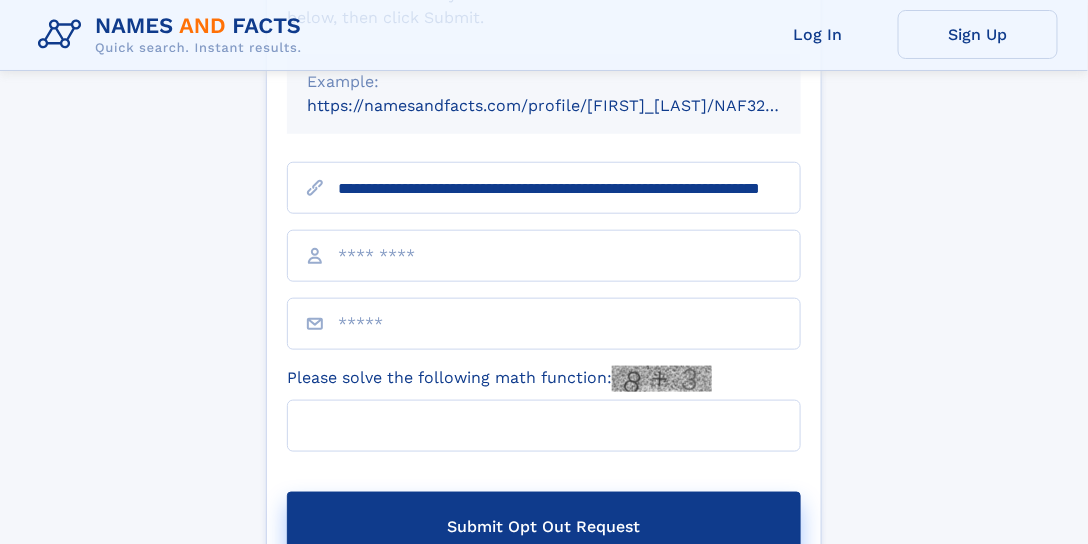 scroll, scrollTop: 0, scrollLeft: 162, axis: horizontal 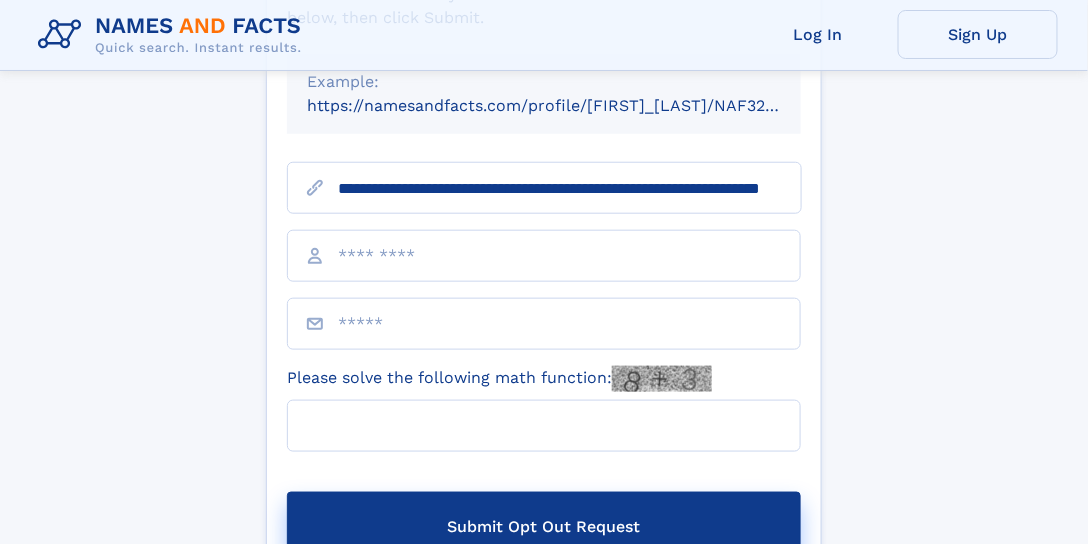 type on "**********" 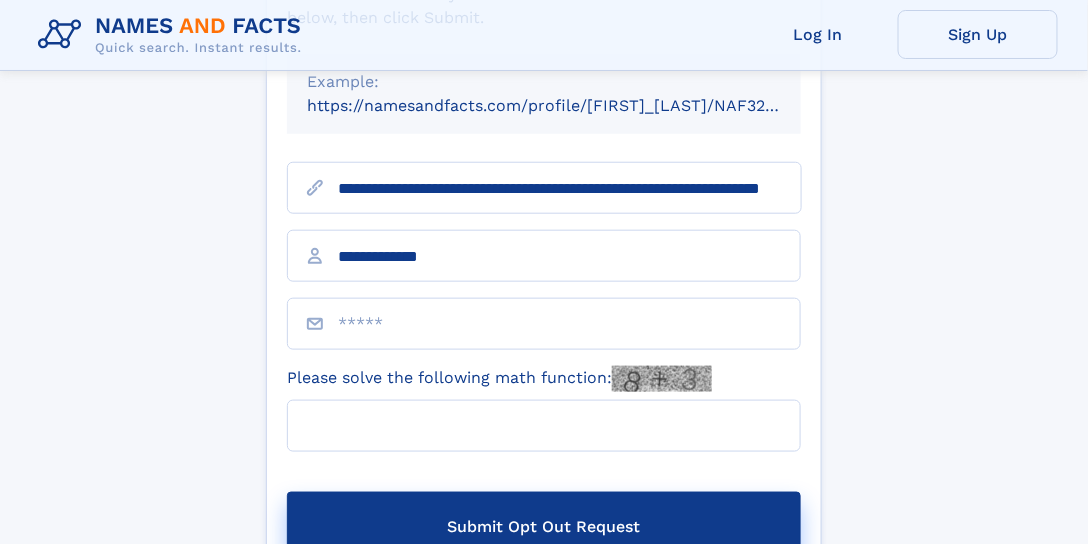 type on "**********" 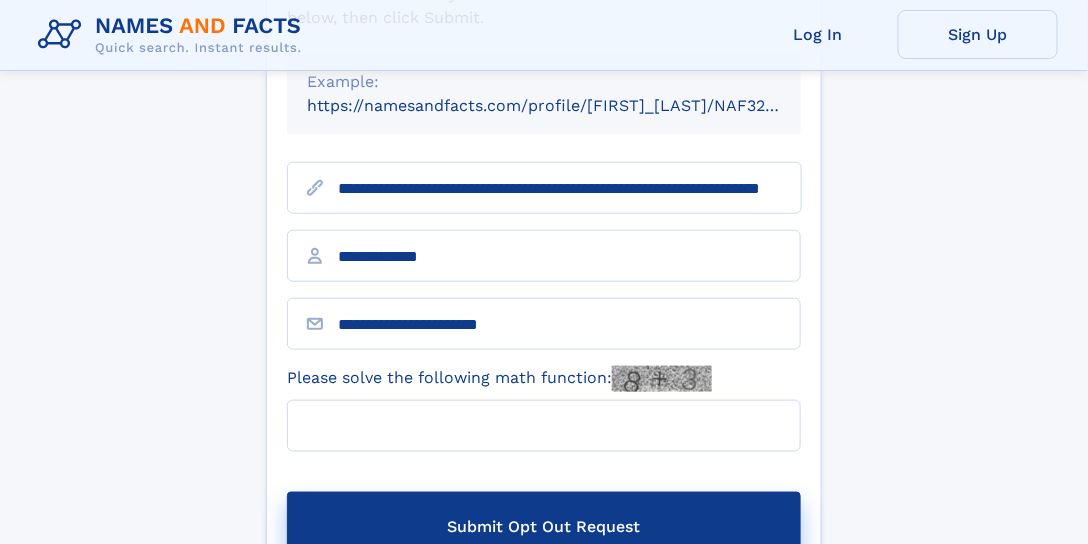type on "**********" 